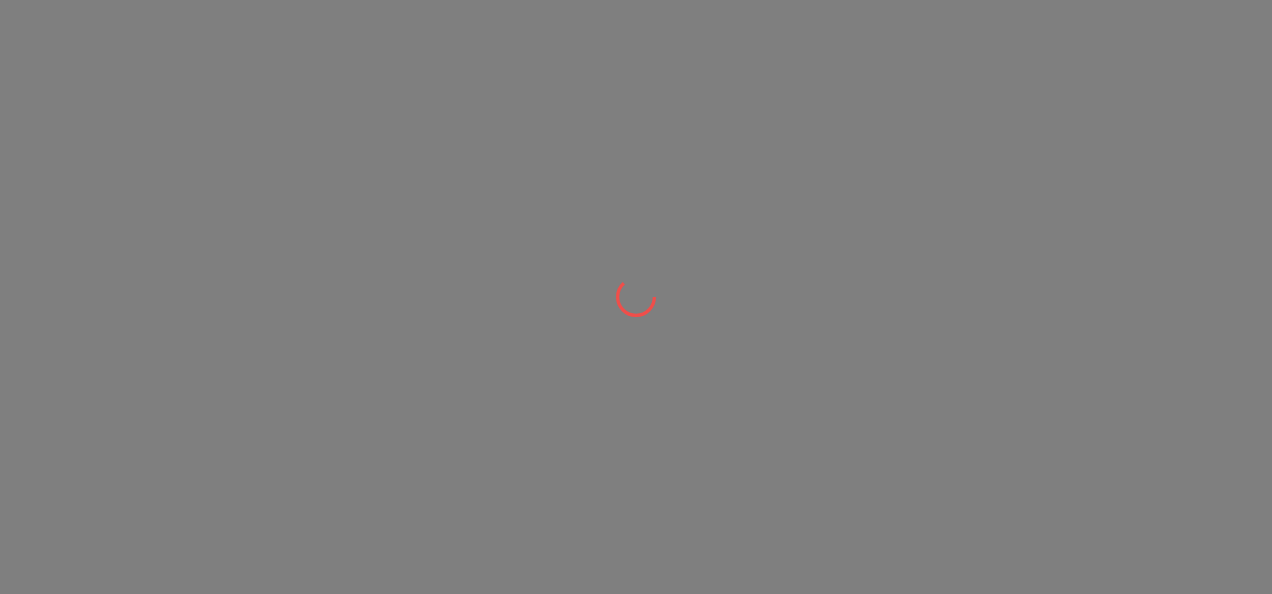 scroll, scrollTop: 0, scrollLeft: 0, axis: both 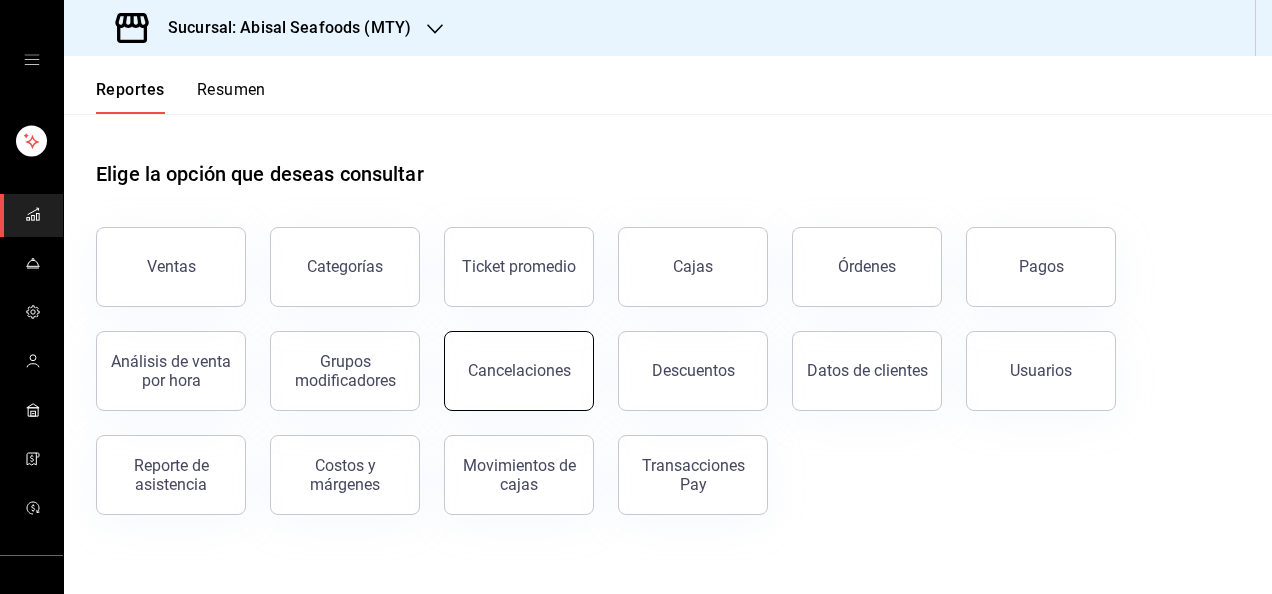 click on "Cancelaciones" at bounding box center (519, 370) 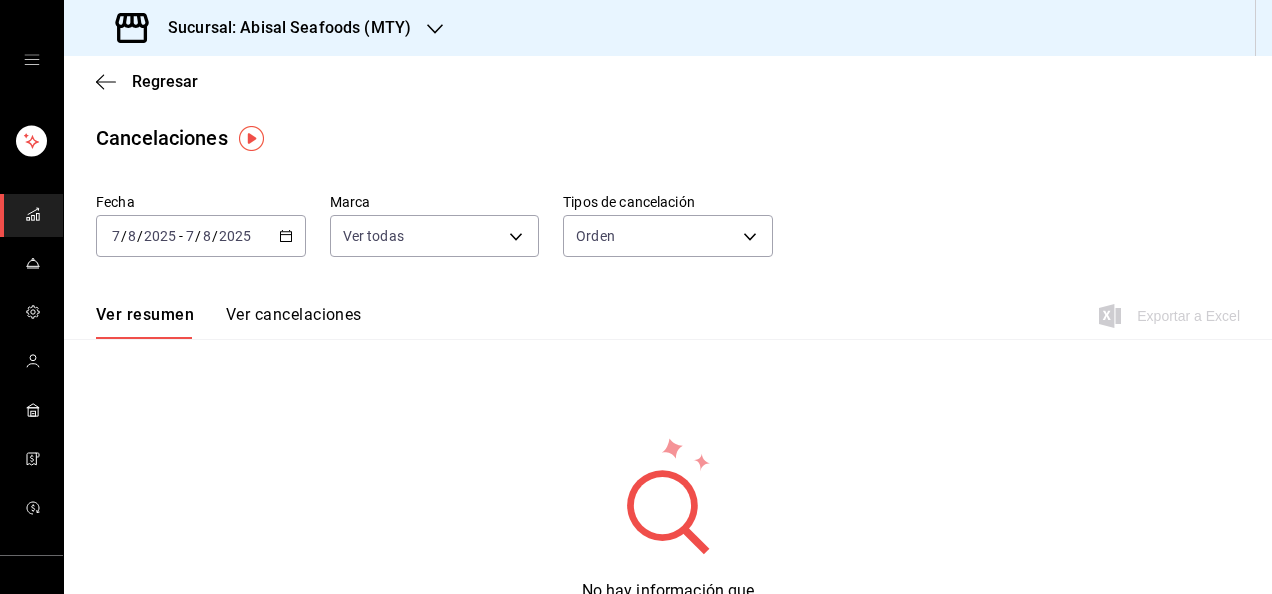 click 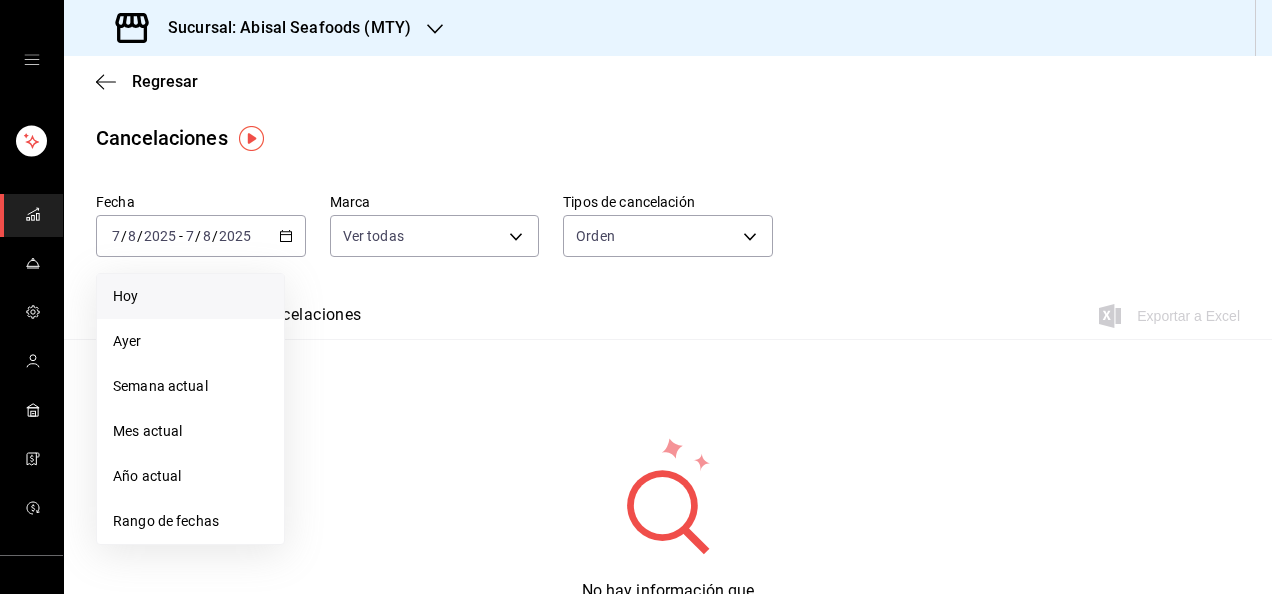 click on "Hoy" at bounding box center (190, 296) 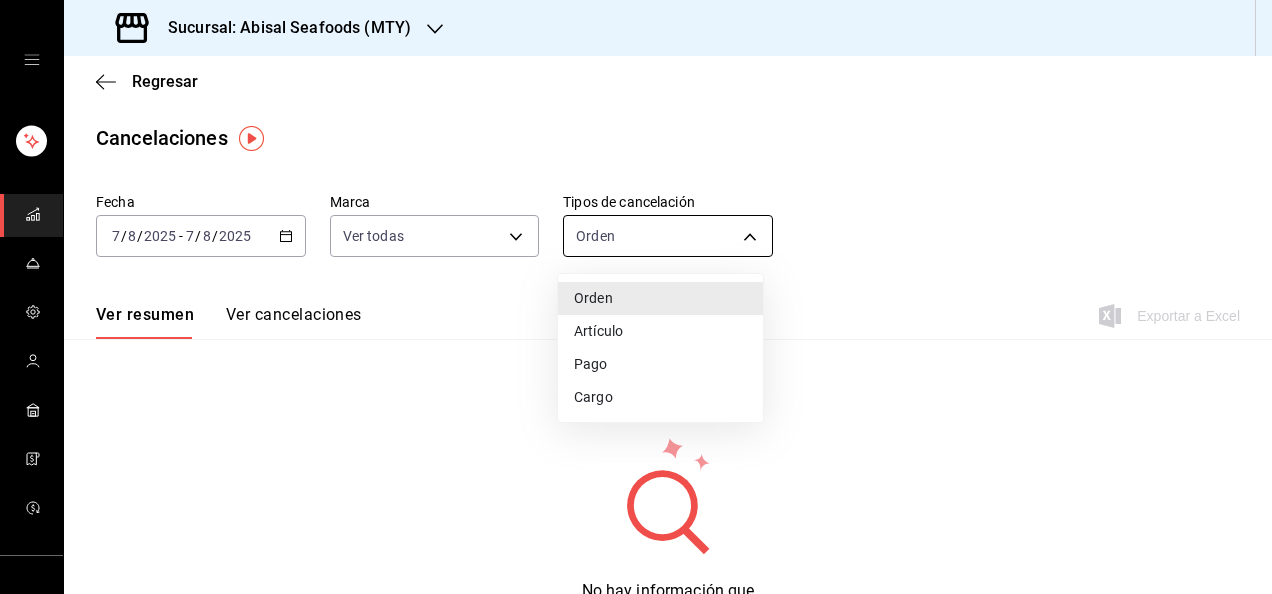 click on "Sucursal: Abisal Seafoods (MTY) Regresar Cancelaciones Fecha 2025-08-07 7 / 8 / 2025 - 2025-08-07 7 / 8 / 2025 Marca Ver todas [object Object],[object Object] Tipos de cancelación Orden ORDER Ver resumen Ver cancelaciones Exportar a Excel No hay información que mostrar GANA 1 MES GRATIS EN TU SUSCRIPCIÓN AQUÍ ¿Recuerdas cómo empezó tu restaurante?
Hoy puedes ayudar a un colega a tener el mismo cambio que tú viviste.
Recomienda Parrot directamente desde tu Portal Administrador.
Es fácil y rápido.
🎁 Por cada restaurante que se una, ganas 1 mes gratis. Ver video tutorial Ir a video Orden Artículo Pago Cargo Visitar centro de ayuda (81) 2046 6363 soporte@parrotsoftware.io Visitar centro de ayuda (81) 2046 6363 soporte@parrotsoftware.io" at bounding box center (636, 297) 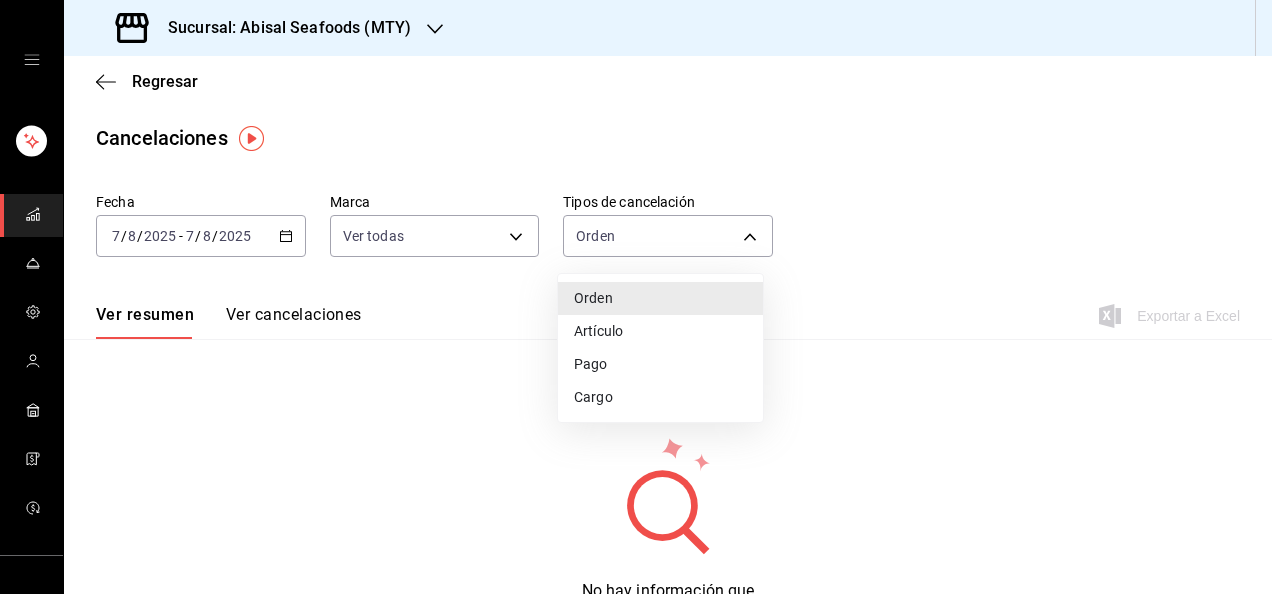 click on "Artículo" at bounding box center (660, 331) 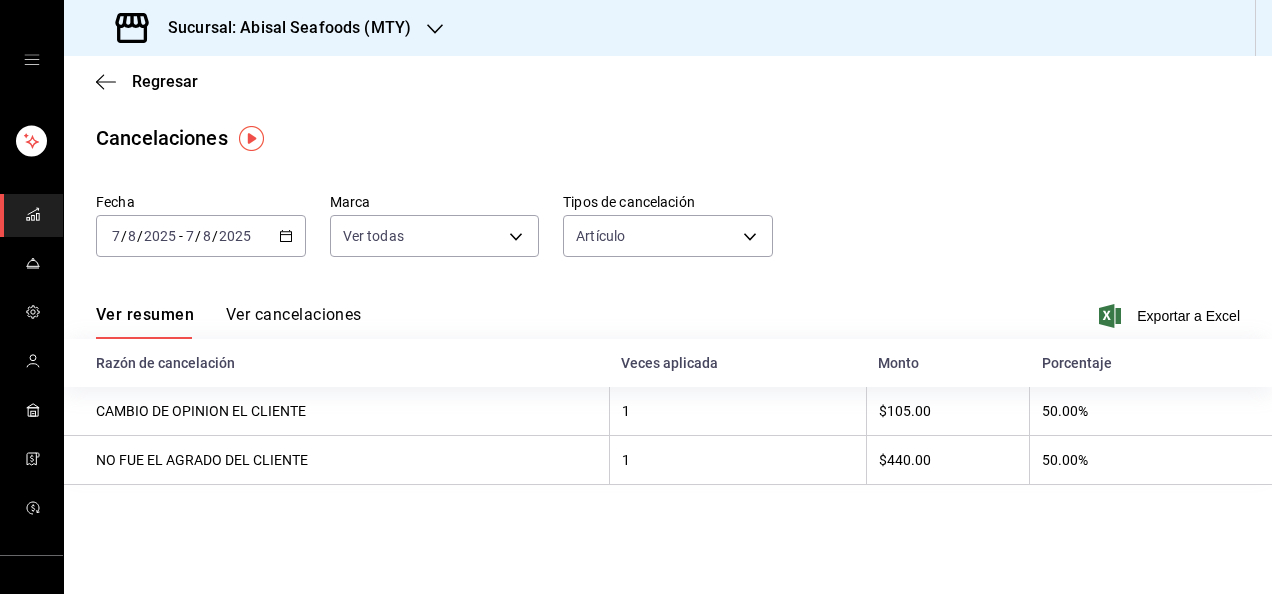 click on "Ver resumen Ver cancelaciones Exportar a Excel" at bounding box center [668, 310] 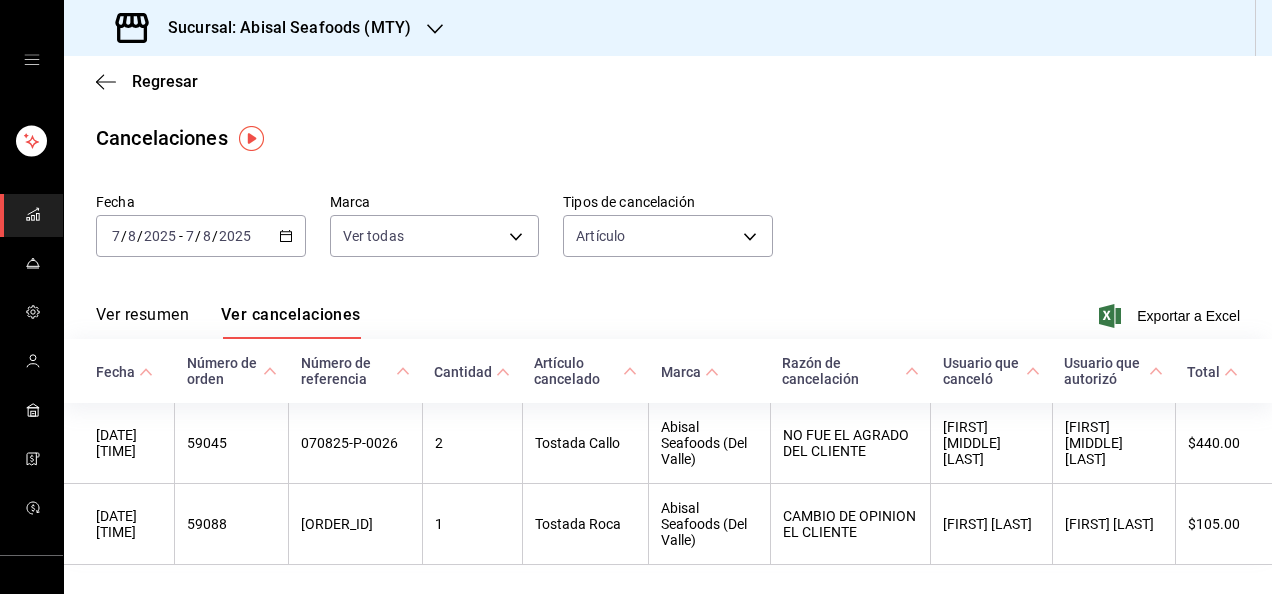 scroll, scrollTop: 56, scrollLeft: 0, axis: vertical 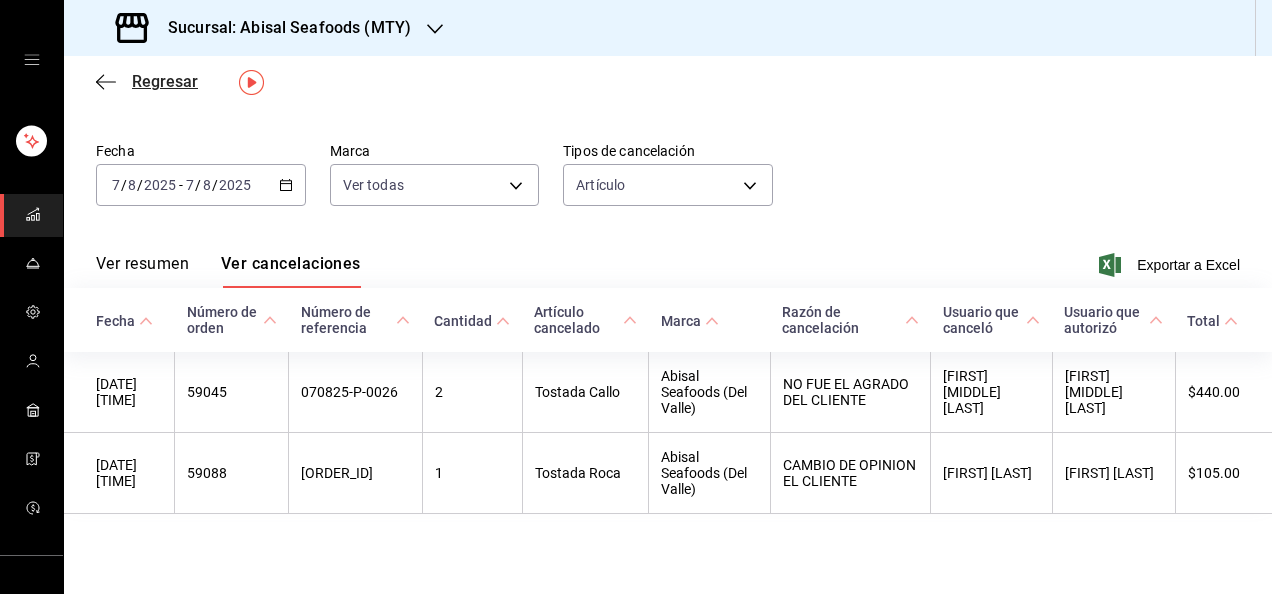 click on "Regresar" at bounding box center [165, 81] 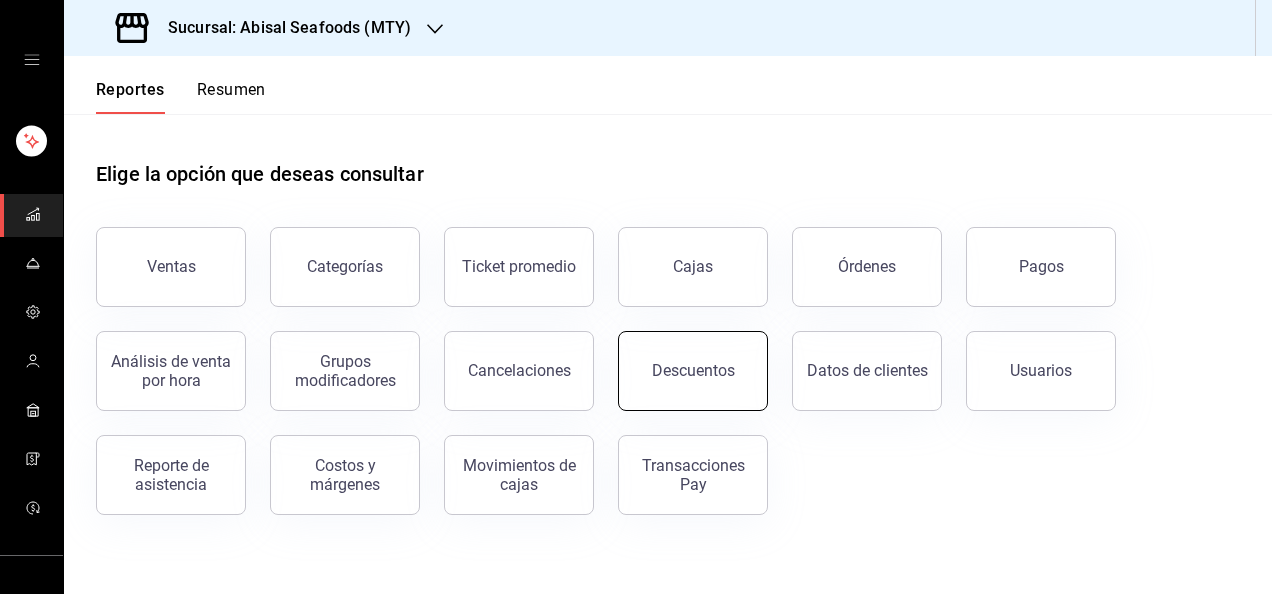 click on "Descuentos" at bounding box center (693, 371) 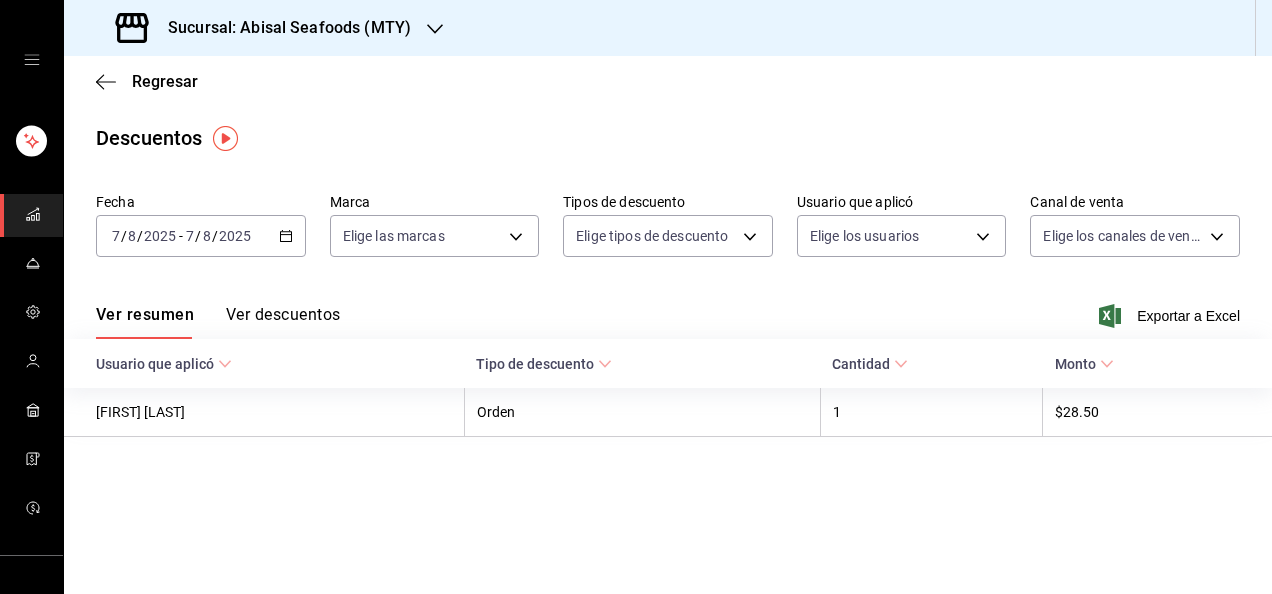 click on "Ver descuentos" at bounding box center (283, 322) 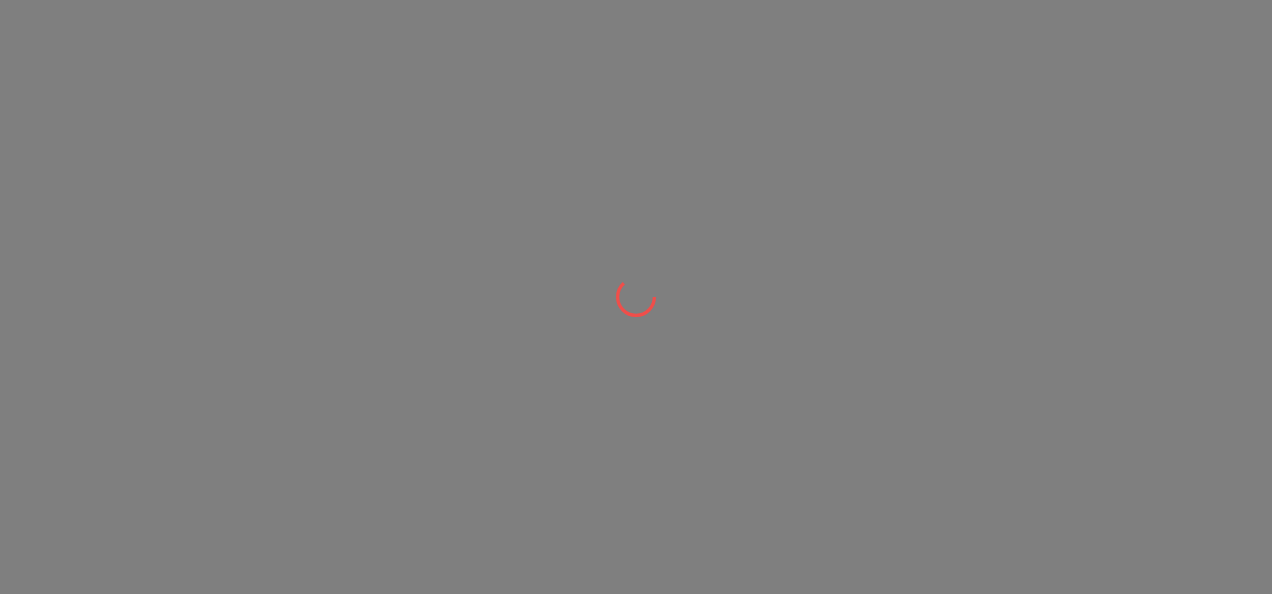 scroll, scrollTop: 0, scrollLeft: 0, axis: both 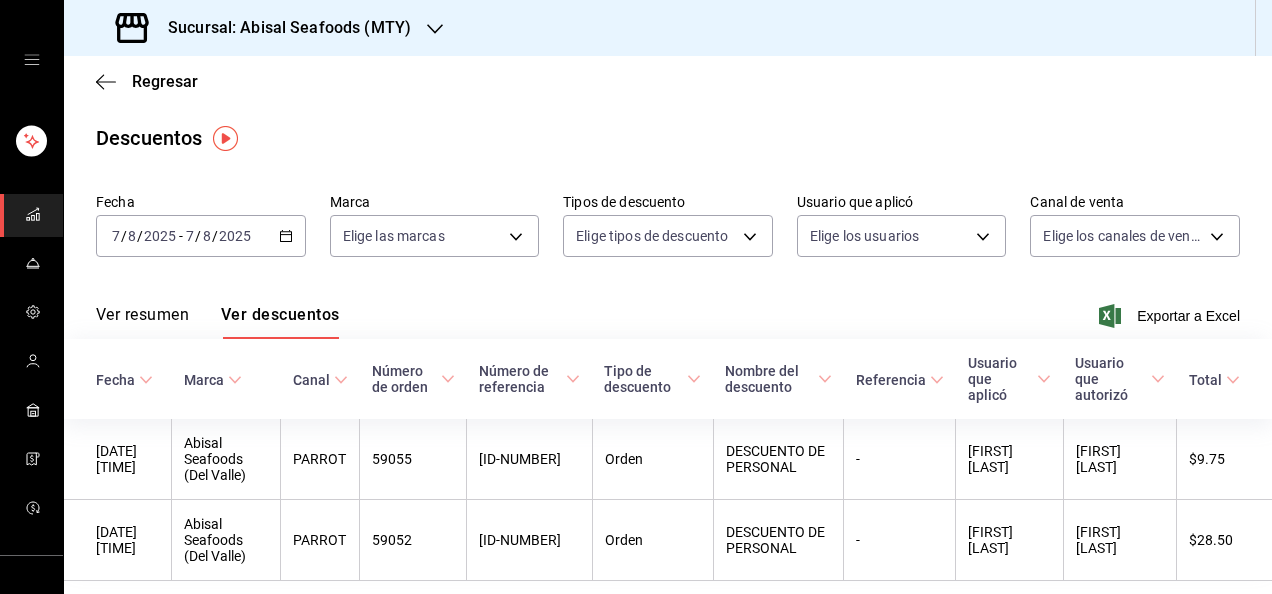 click on "Ver resumen Ver descuentos Exportar a Excel" at bounding box center (668, 310) 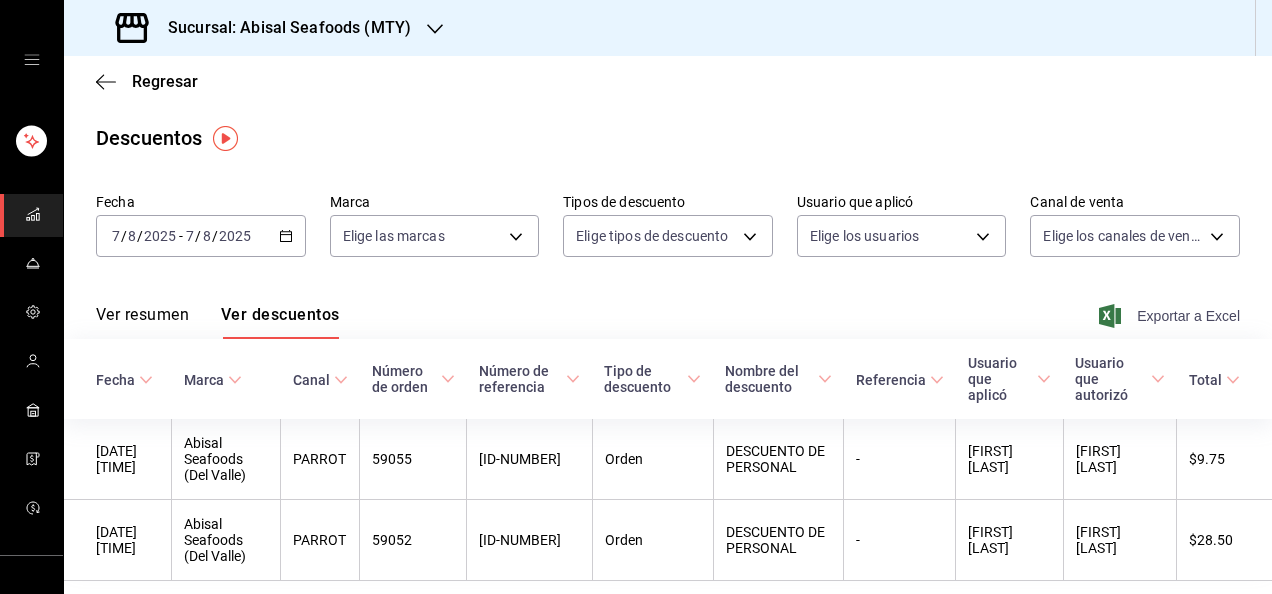 click on "Exportar a Excel" at bounding box center [1171, 316] 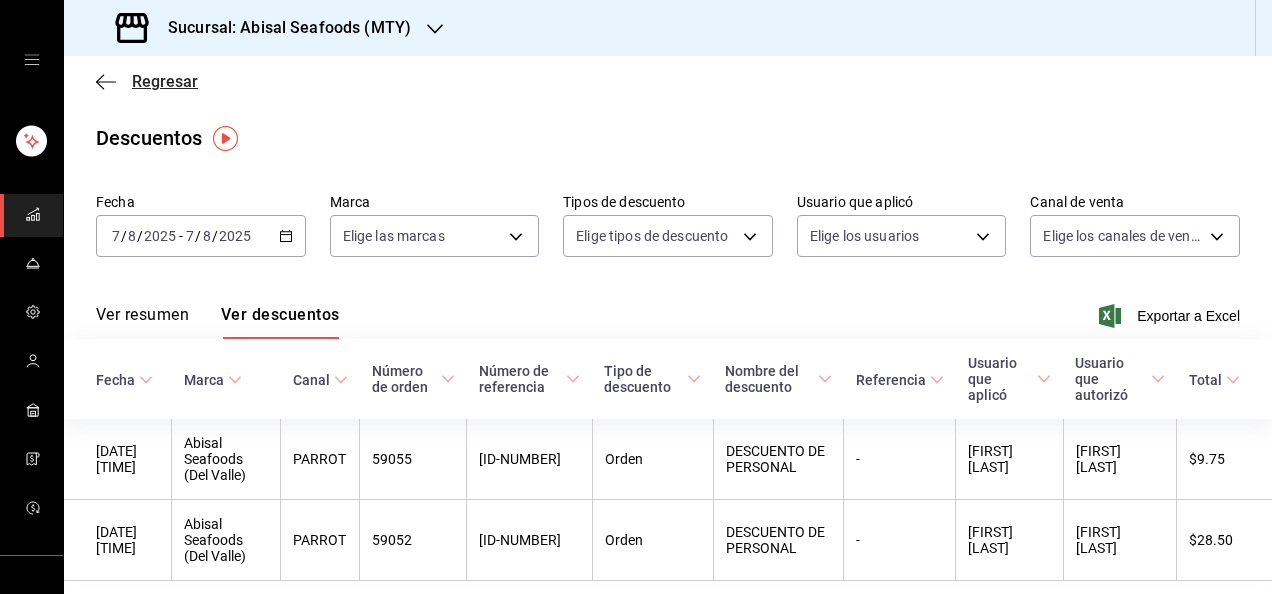 click 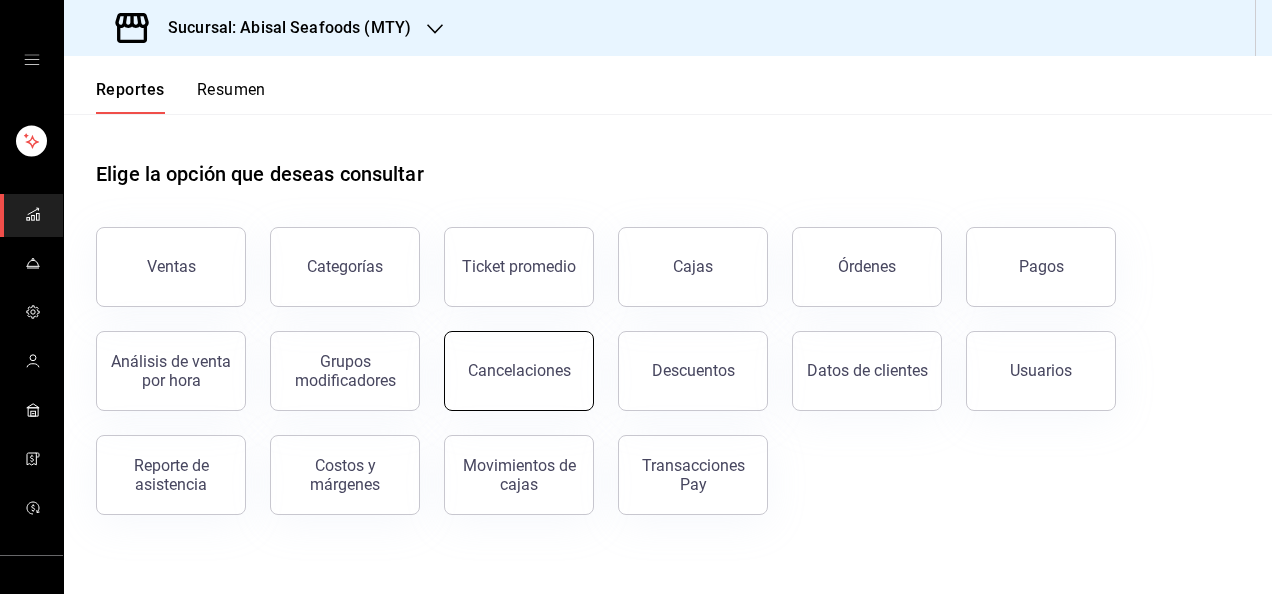 click on "Cancelaciones" at bounding box center [519, 371] 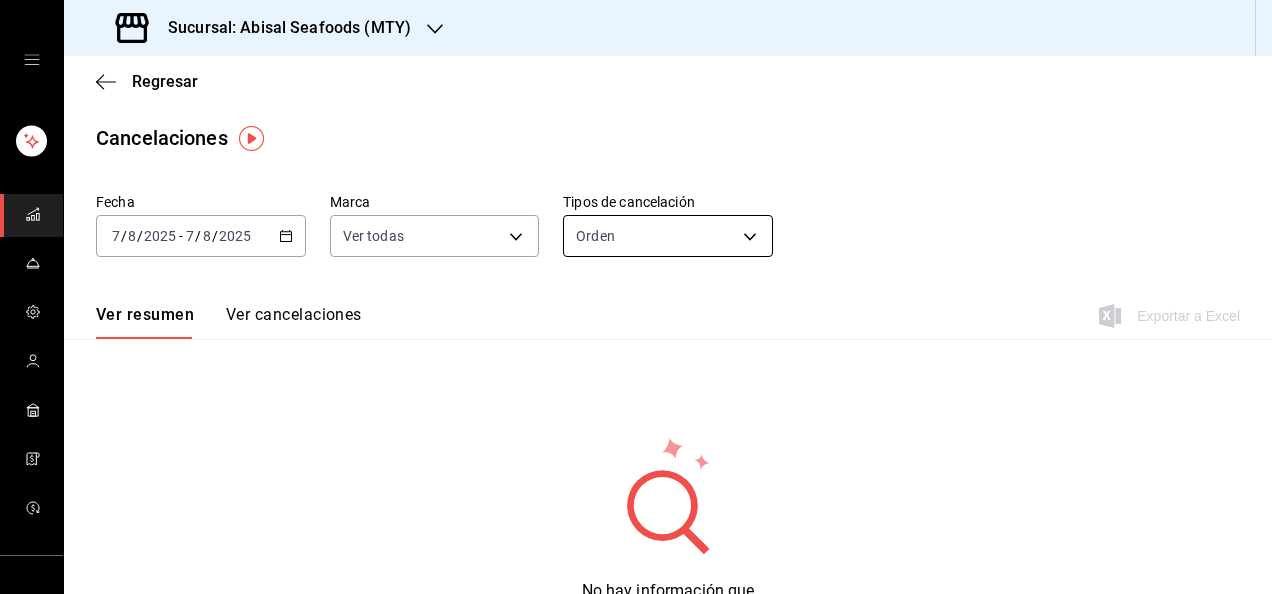 click on "Sucursal: [BRAND] (MTY) Regresar Cancelaciones Fecha [DATE] [DATE] - [DATE] [DATE] Marca Ver todas [object Object],[object Object] Tipos de cancelación Orden ORDER Ver resumen Ver cancelaciones Exportar a Excel No hay información que mostrar GANA 1 MES GRATIS EN TU SUSCRIPCIÓN AQUÍ ¿Recuerdas cómo empezó tu restaurante?
Hoy puedes ayudar a un colega a tener el mismo cambio que tú viviste.
Recomienda Parrot directamente desde tu Portal Administrador.
Es fácil y rápido.
🎁 Por cada restaurante que se una, ganas 1 mes gratis. Ver video tutorial Ir a video Visitar centro de ayuda ([PHONE]) [EMAIL] Visitar centro de ayuda ([PHONE]) [EMAIL]" at bounding box center [636, 297] 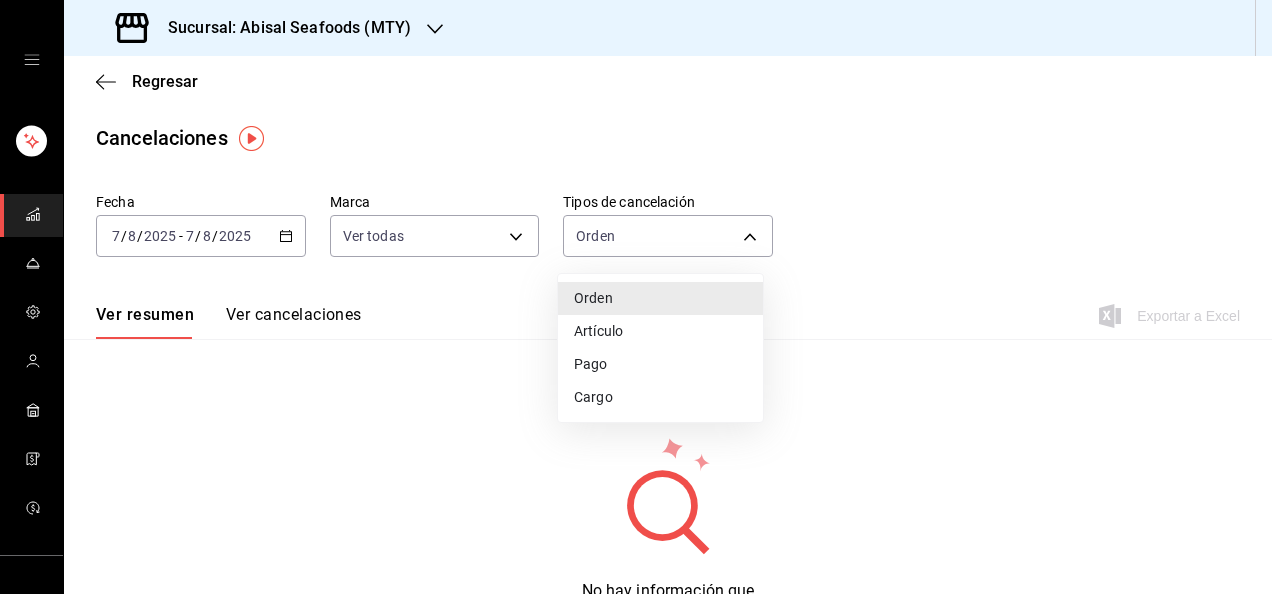 click on "Artículo" at bounding box center (660, 331) 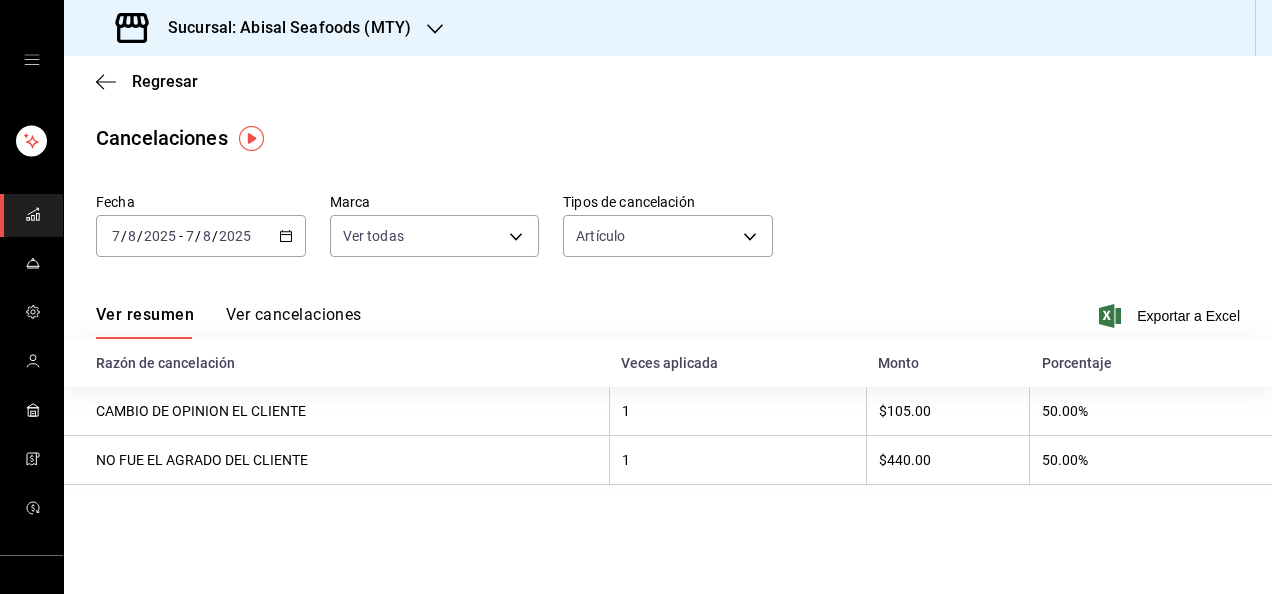 click on "Ver cancelaciones" at bounding box center (294, 322) 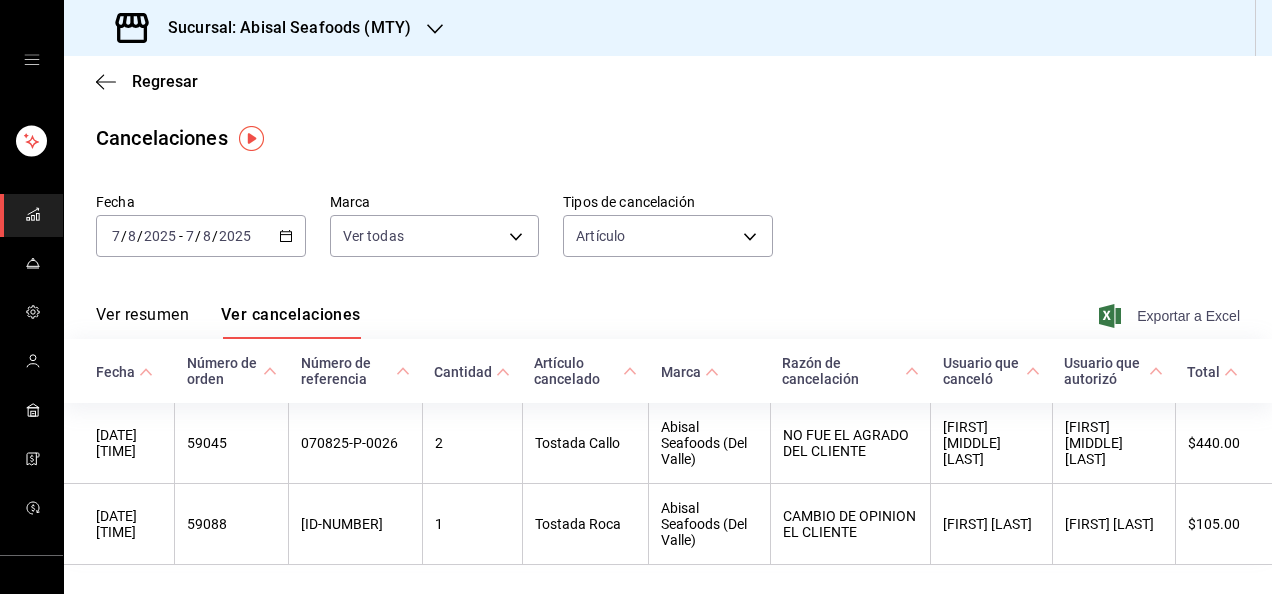 click on "Exportar a Excel" at bounding box center [1171, 316] 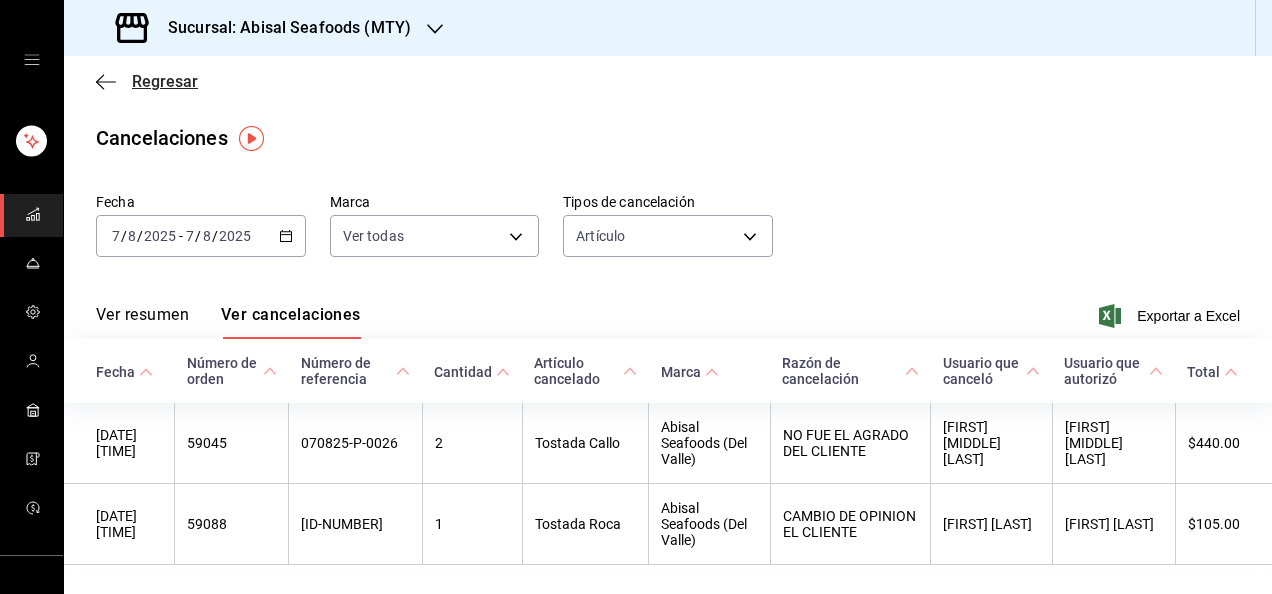 click 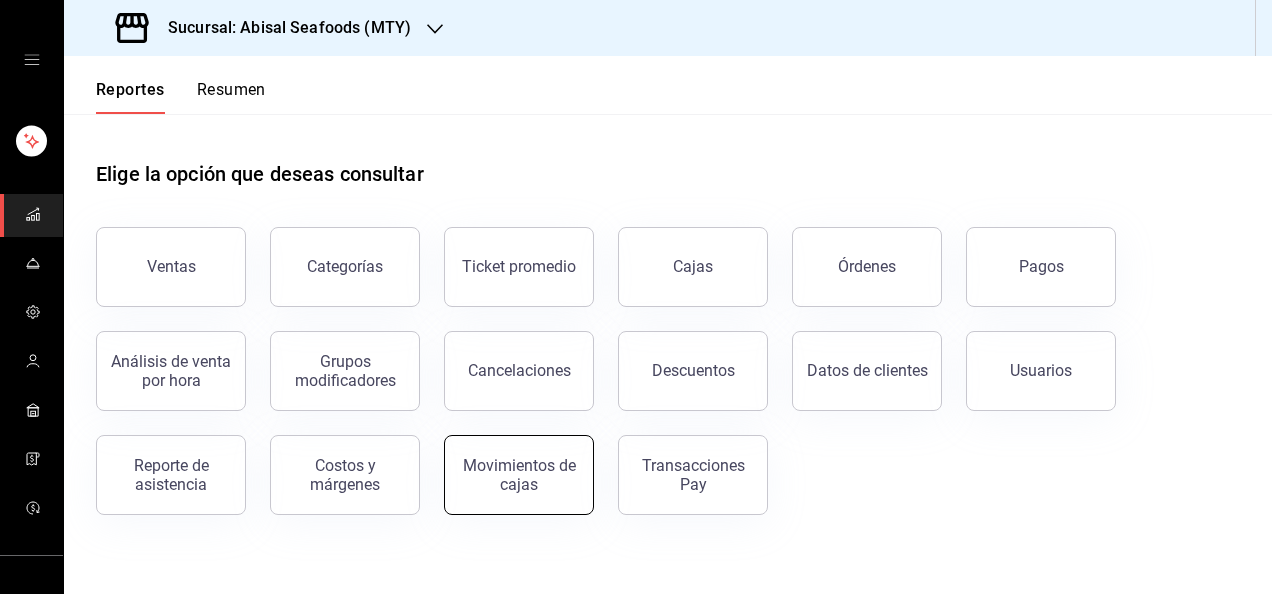 click on "Movimientos de cajas" at bounding box center (519, 475) 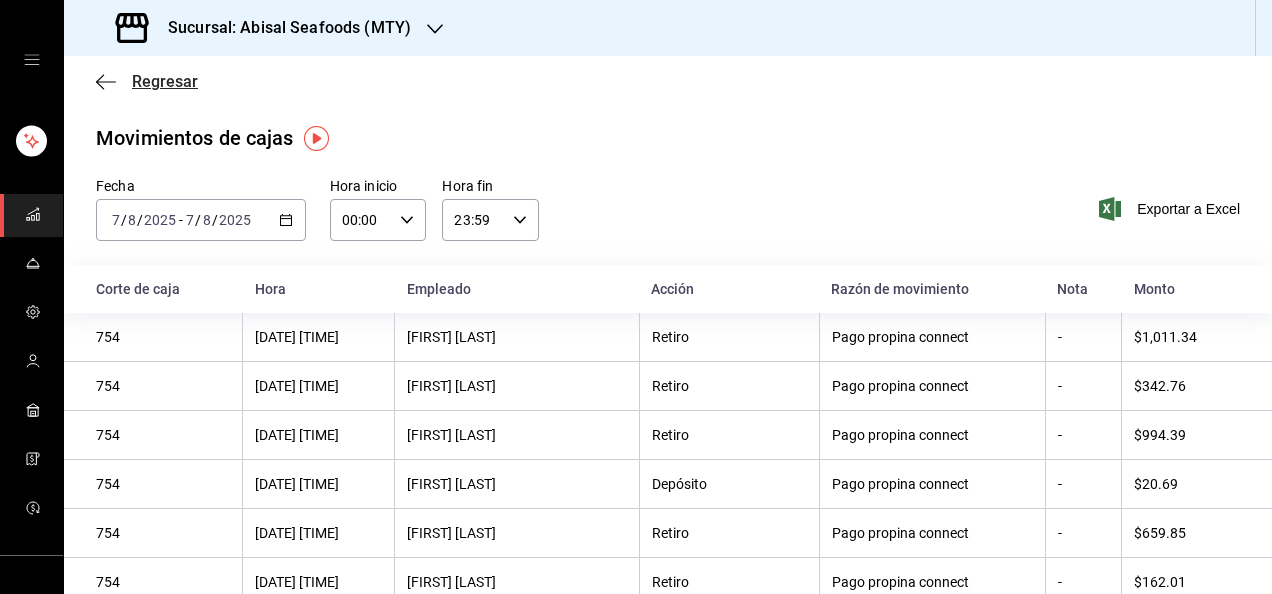 click on "Regresar" at bounding box center (147, 81) 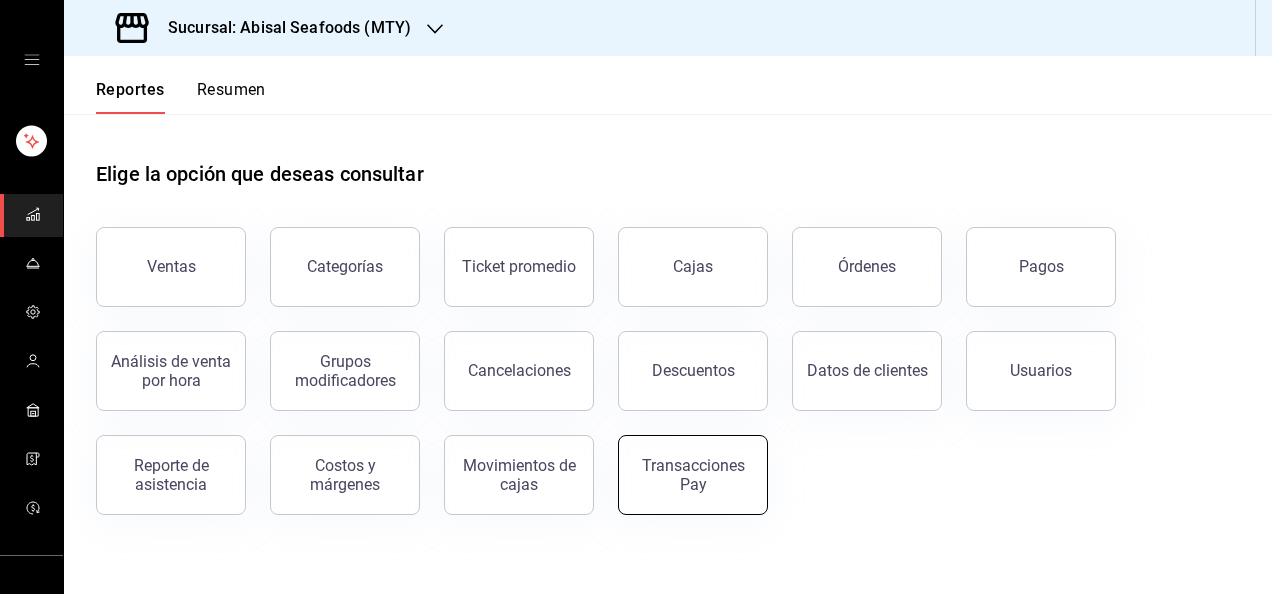 click on "Transacciones Pay" at bounding box center [693, 475] 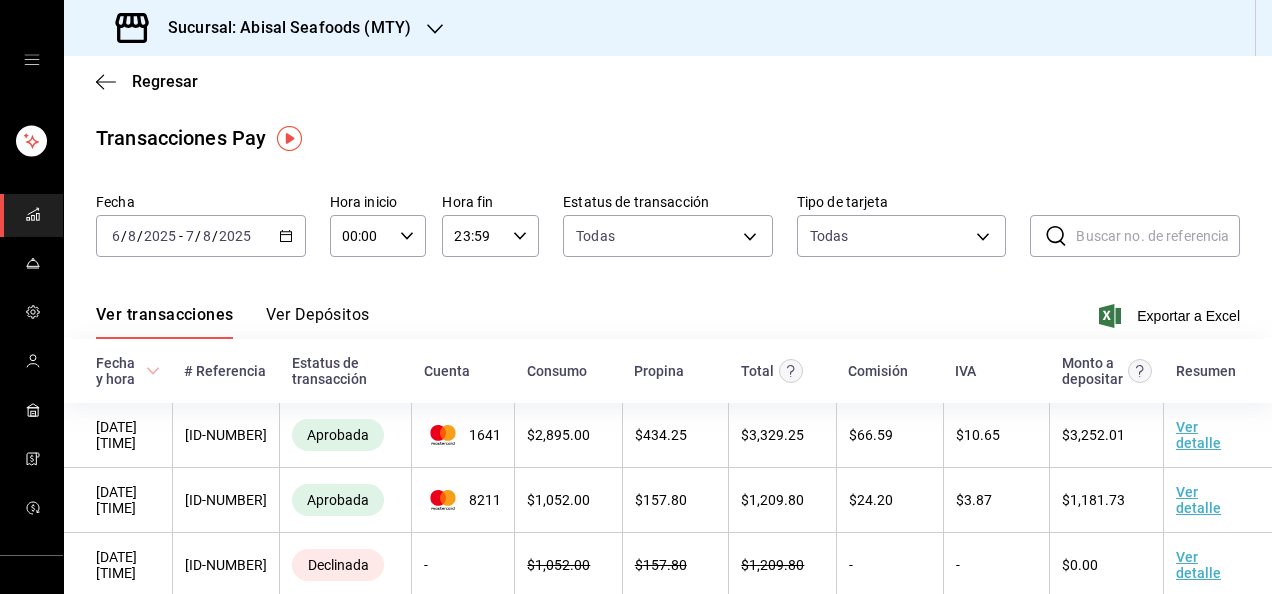 click 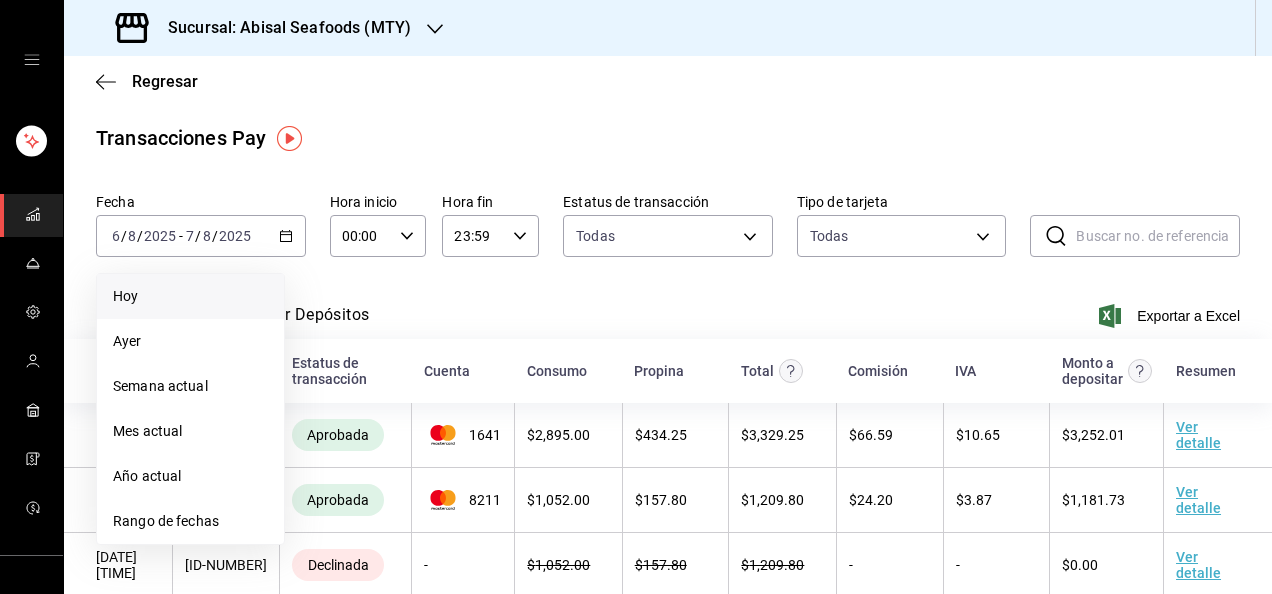 click on "Hoy" at bounding box center (190, 296) 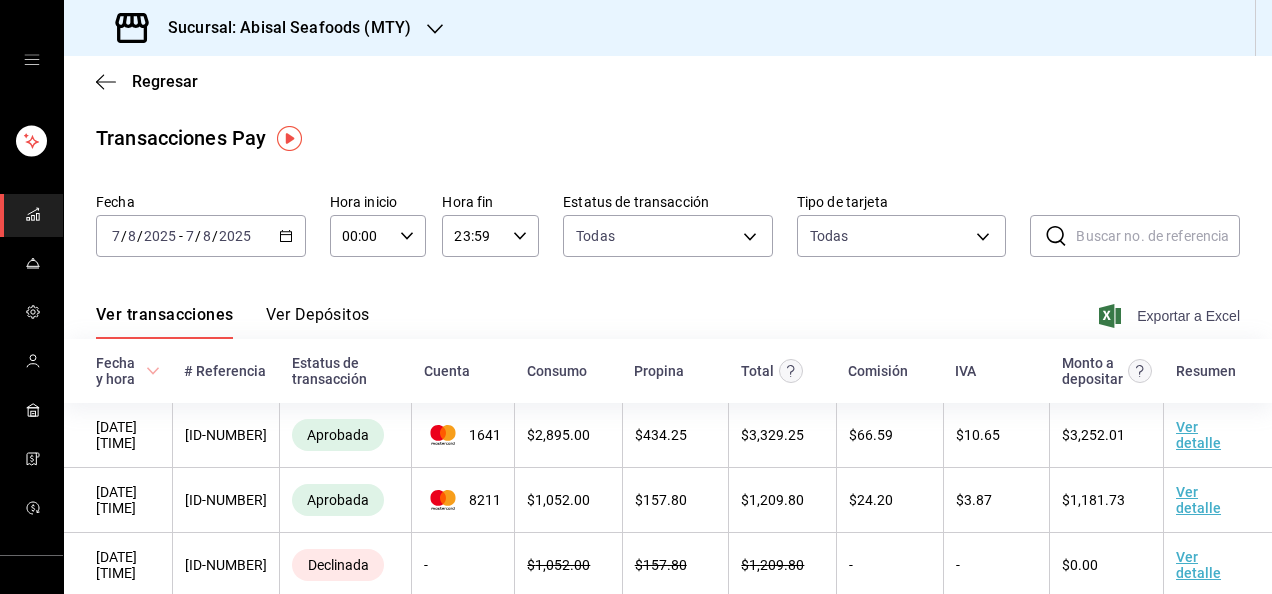 click on "Exportar a Excel" at bounding box center (1171, 316) 